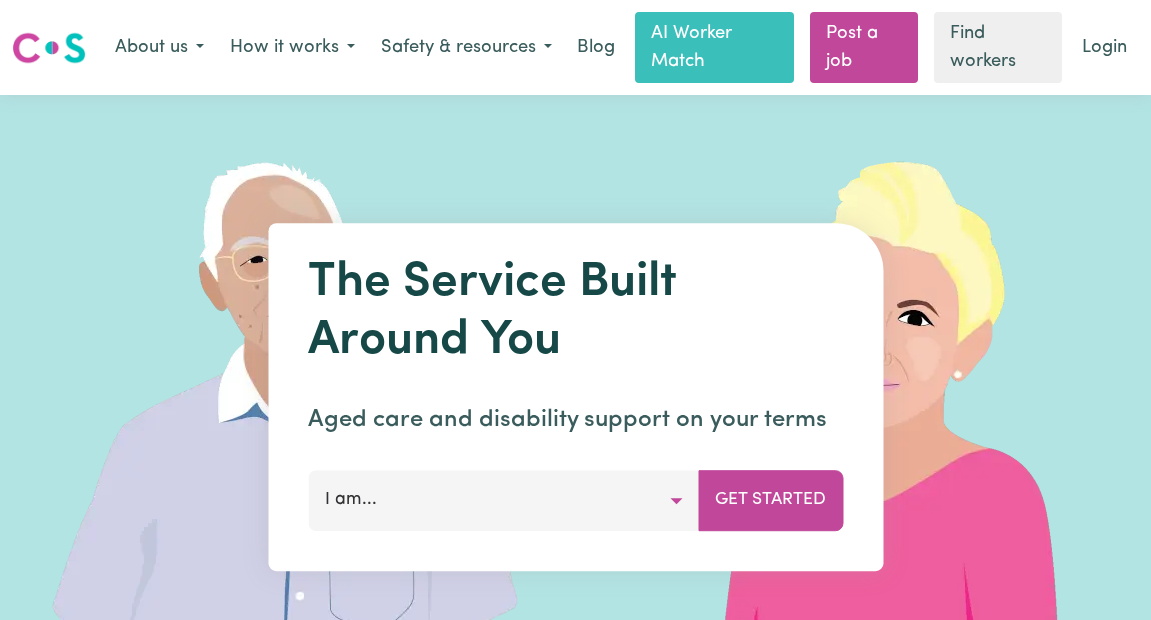 scroll, scrollTop: 0, scrollLeft: 0, axis: both 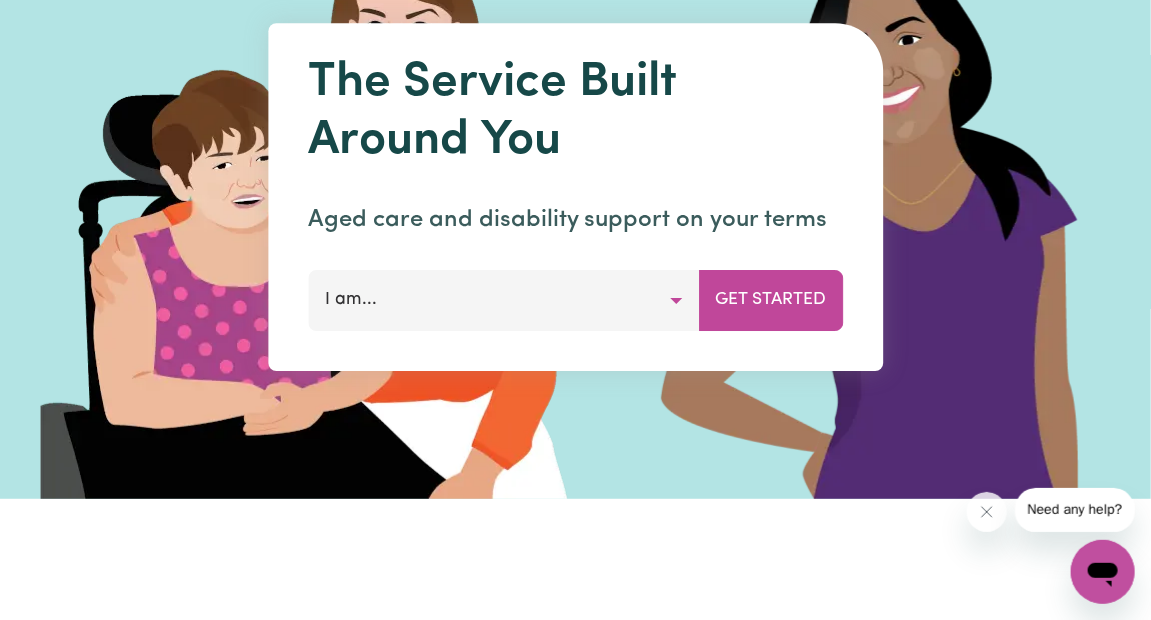 click on "I am..." at bounding box center [503, 301] 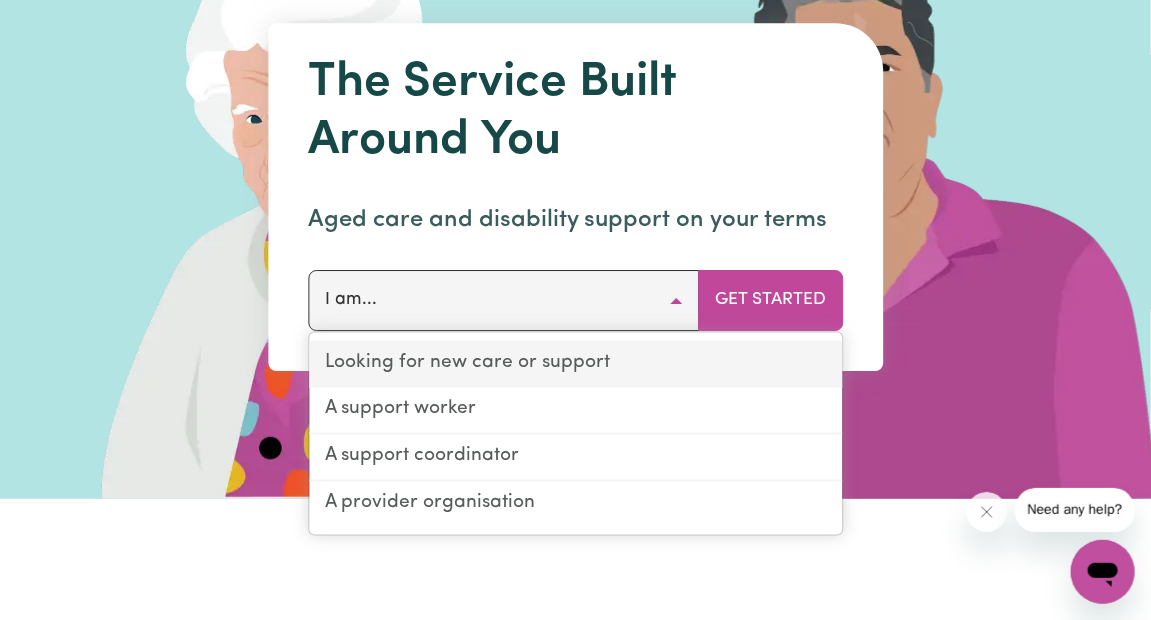 click on "Looking for new care or support" at bounding box center [575, 364] 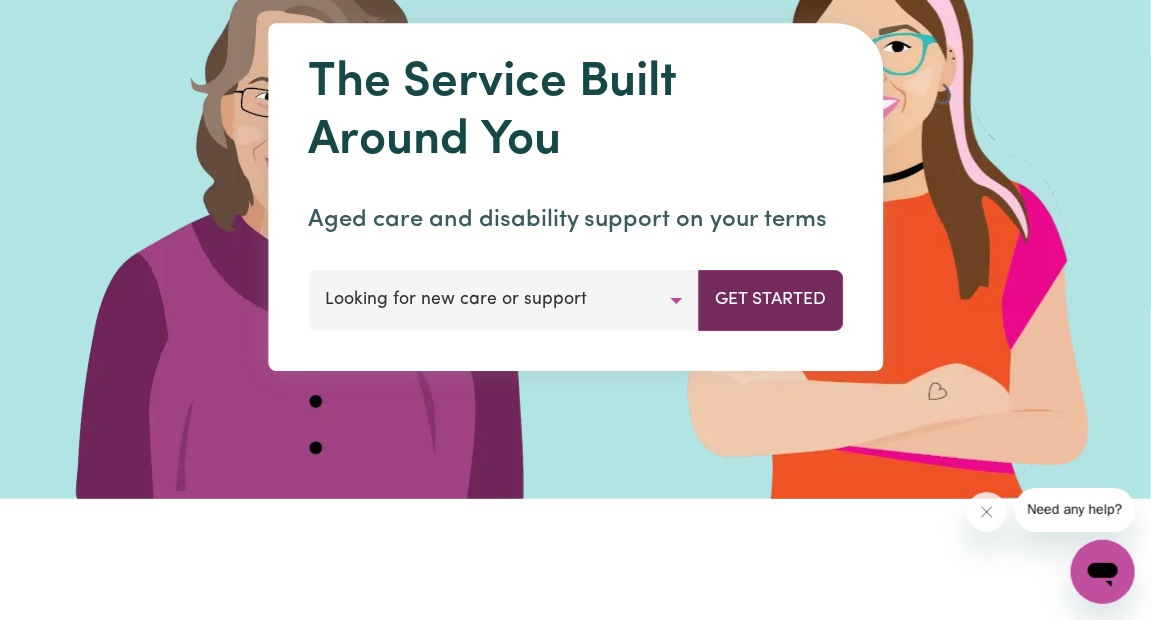 click on "Get Started" at bounding box center [770, 301] 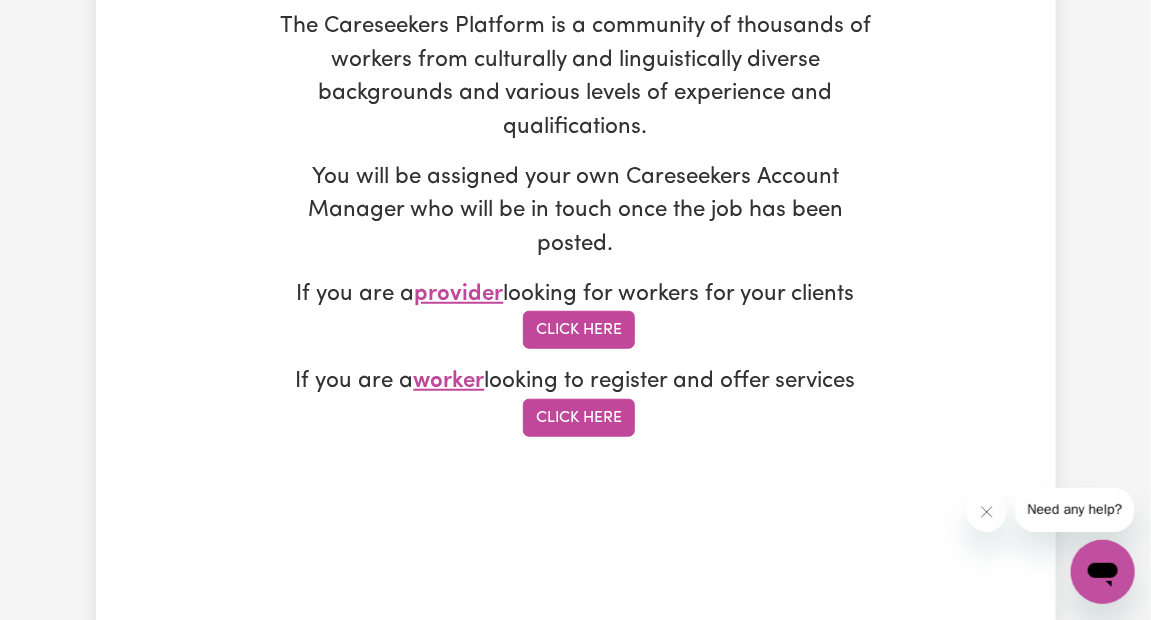 scroll, scrollTop: 0, scrollLeft: 0, axis: both 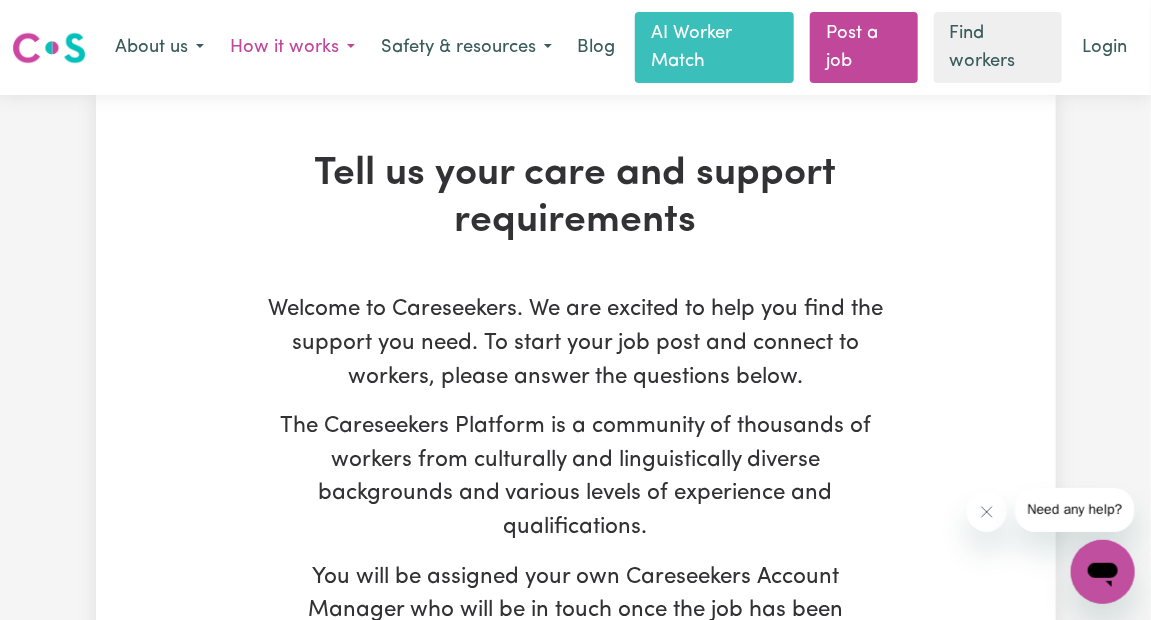 click on "How it works" at bounding box center [292, 48] 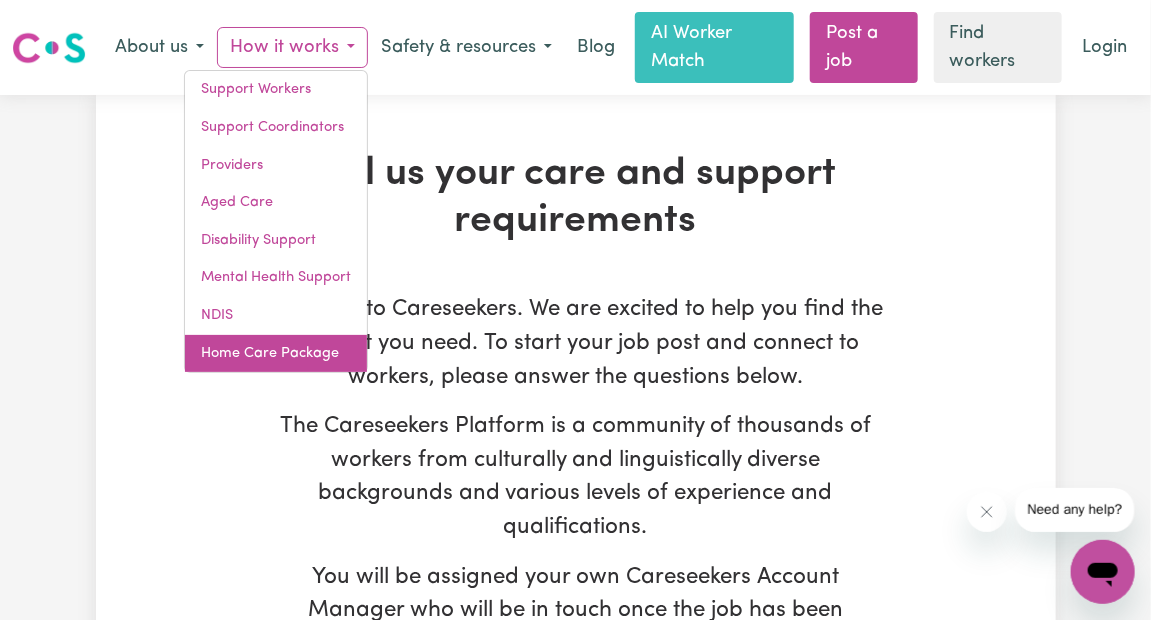 click on "Home Care Package" at bounding box center [276, 354] 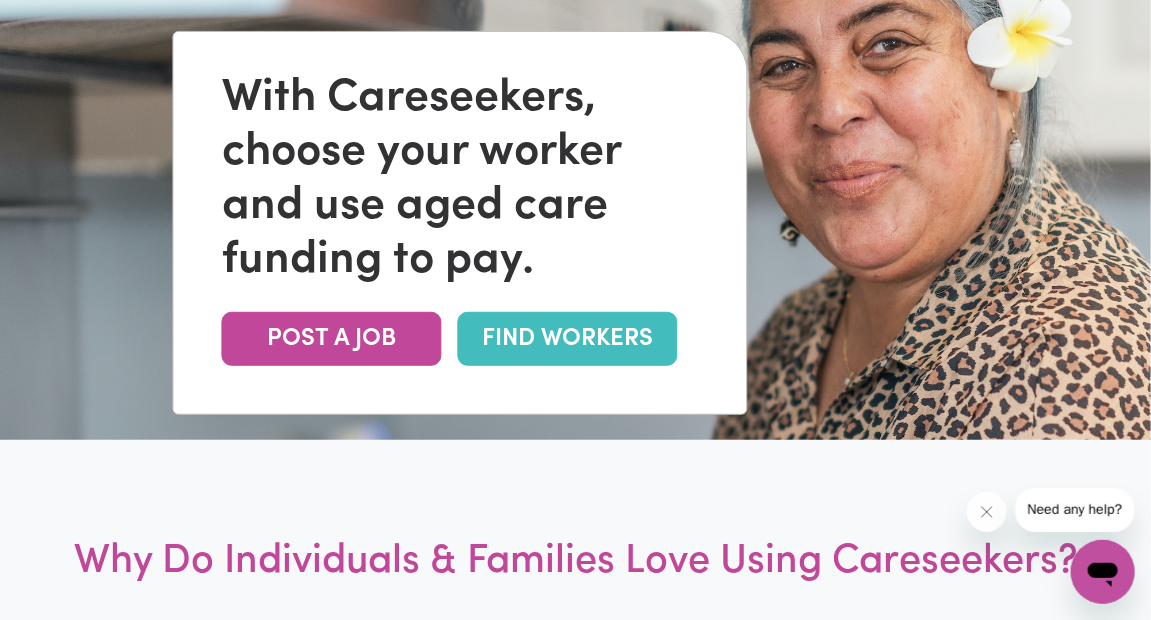scroll, scrollTop: 300, scrollLeft: 0, axis: vertical 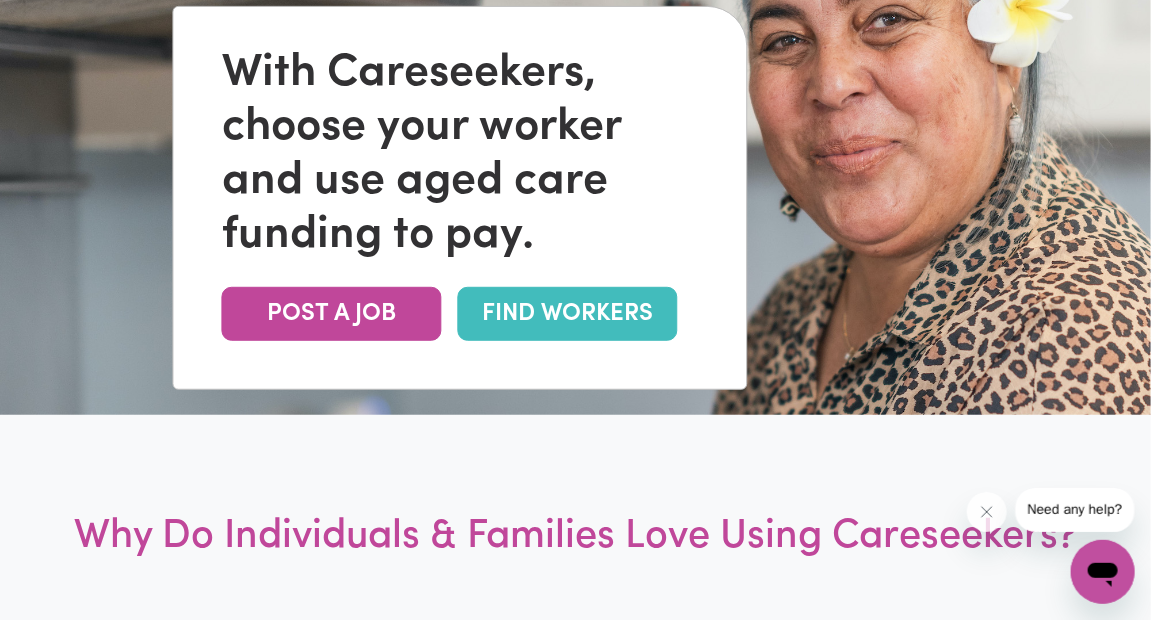 click on "FIND WORKERS" at bounding box center (568, 314) 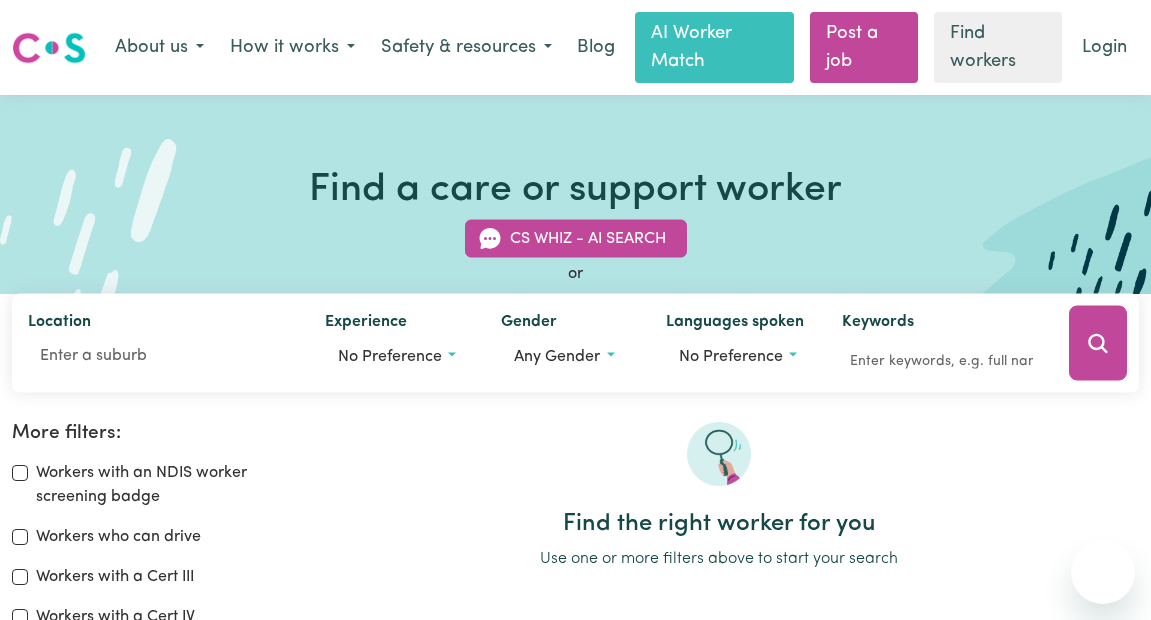 scroll, scrollTop: 0, scrollLeft: 0, axis: both 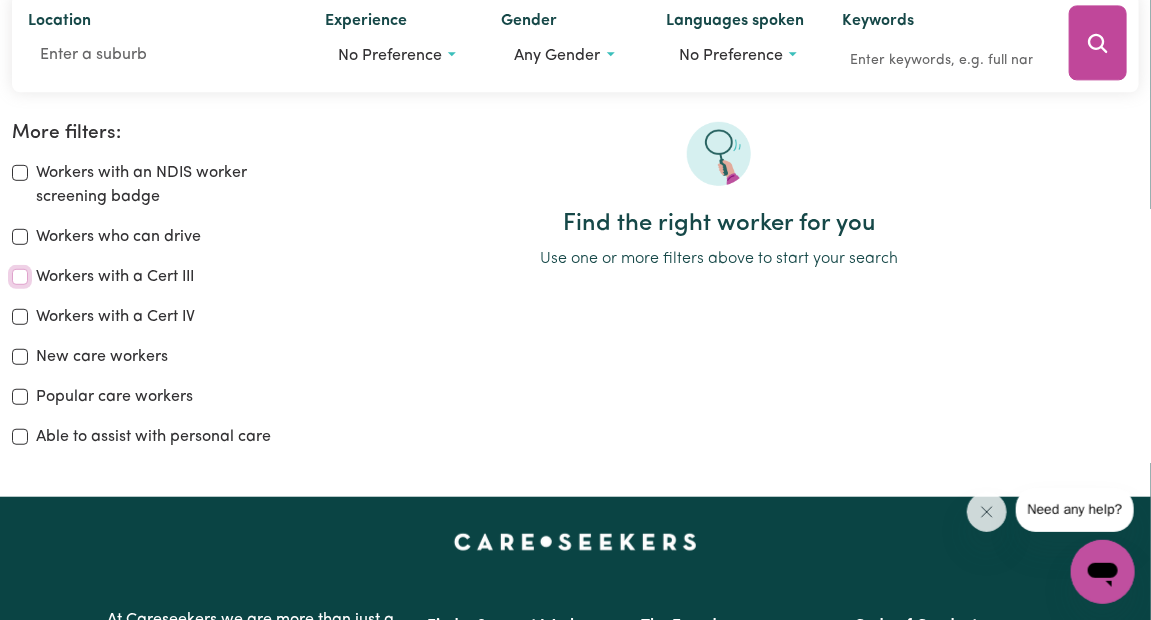 click on "Workers with a Cert III" at bounding box center [20, 277] 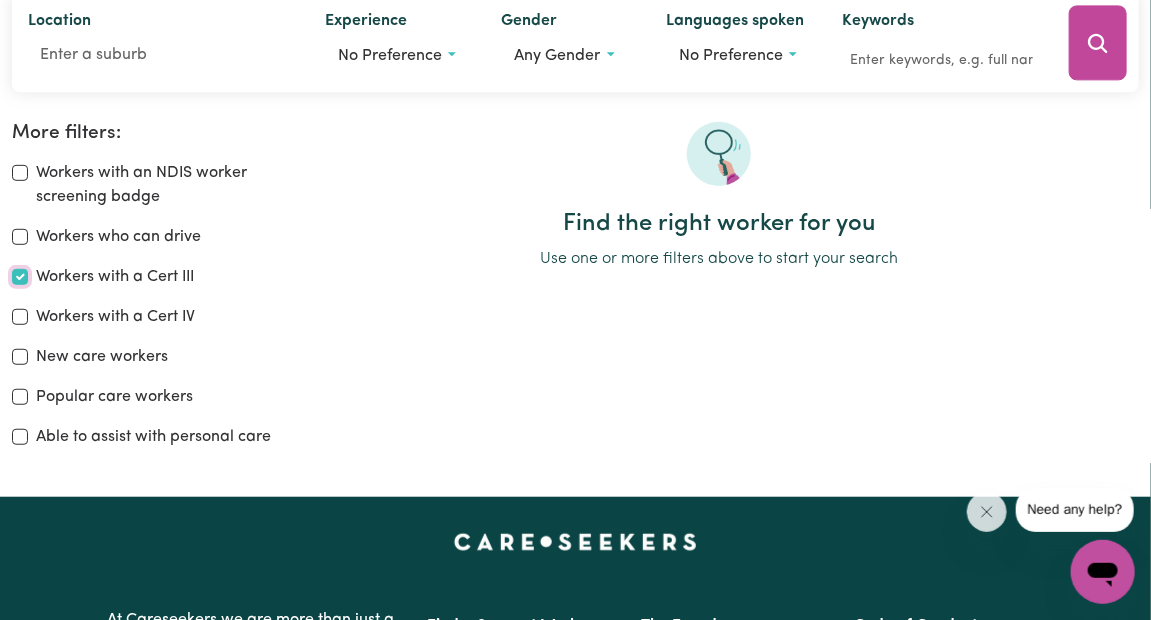 checkbox on "true" 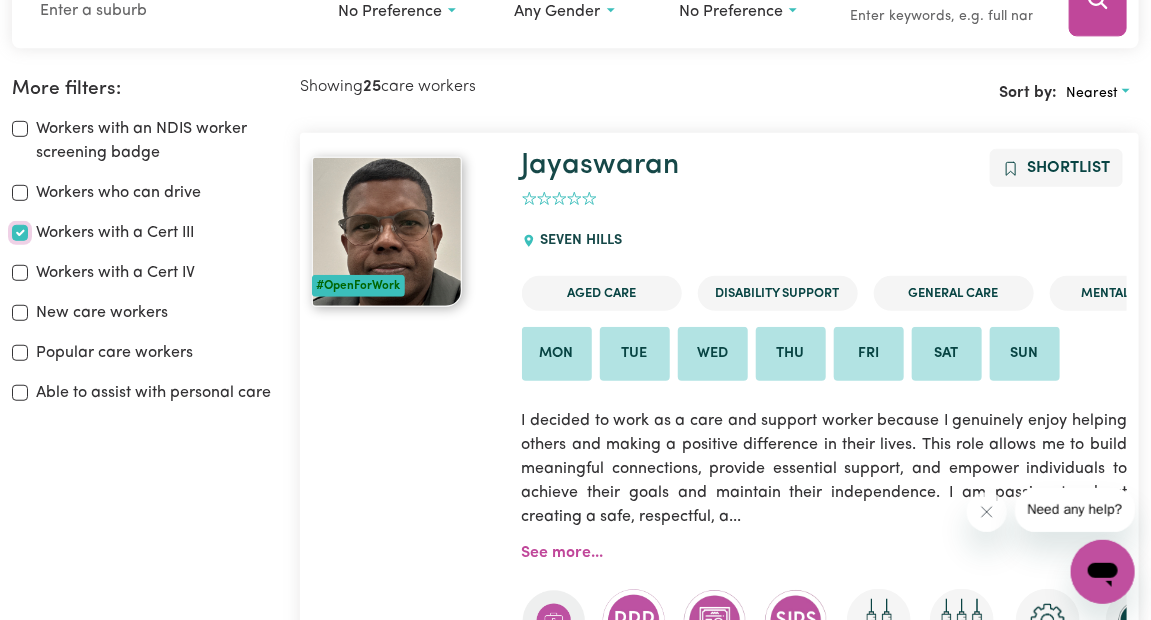 scroll, scrollTop: 358, scrollLeft: 0, axis: vertical 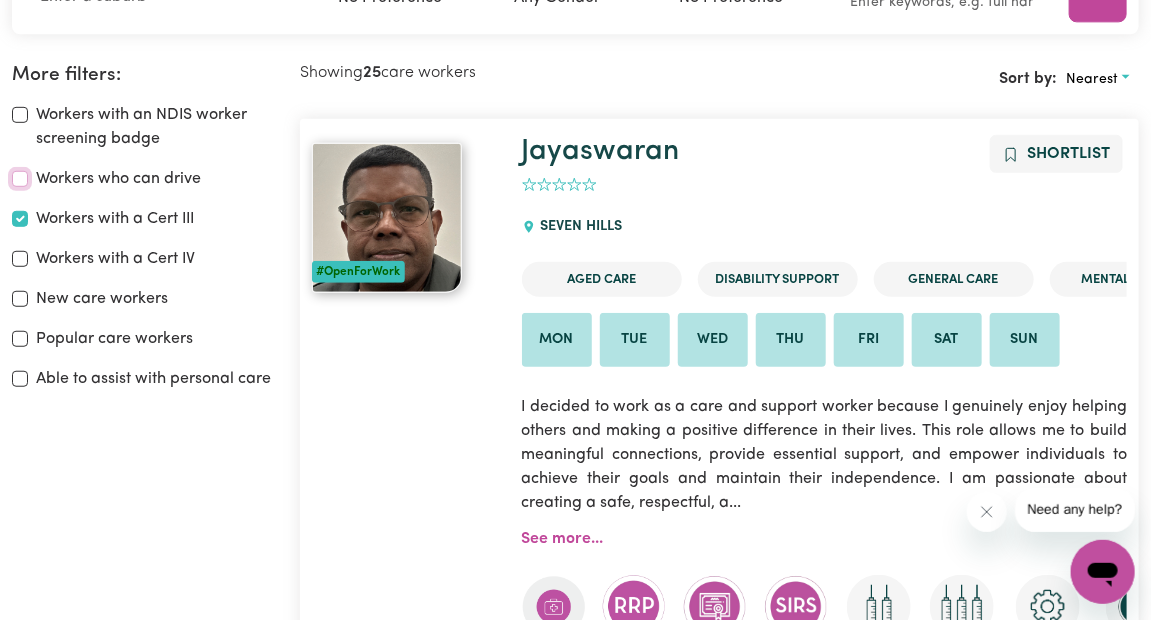 click on "Workers who can drive" at bounding box center (20, 179) 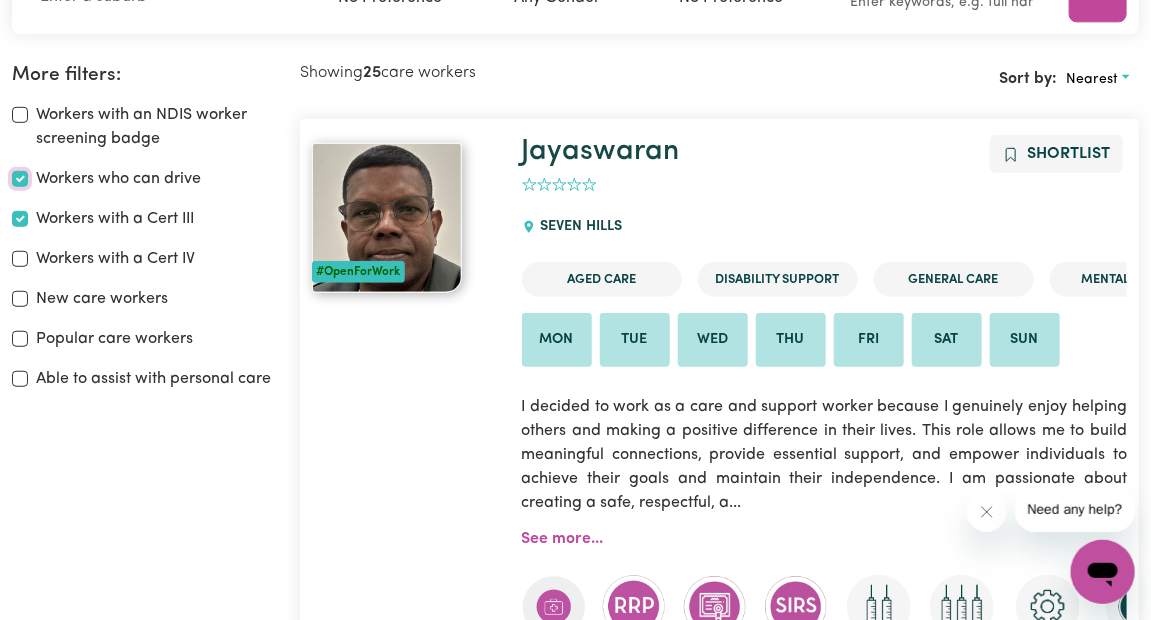 checkbox on "true" 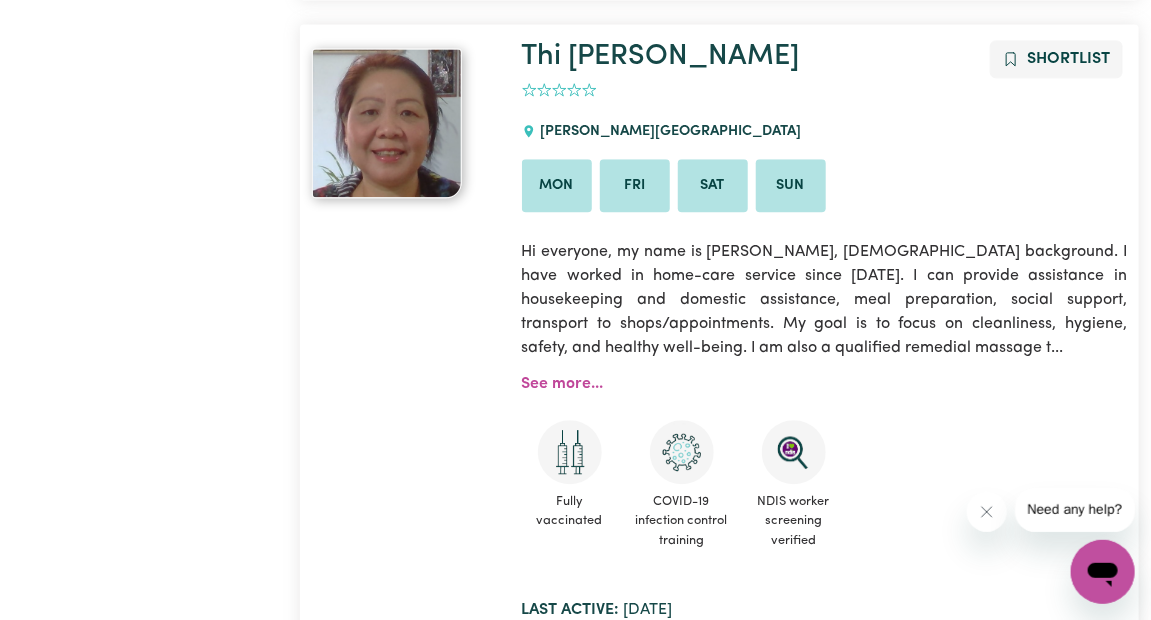 scroll, scrollTop: 1658, scrollLeft: 0, axis: vertical 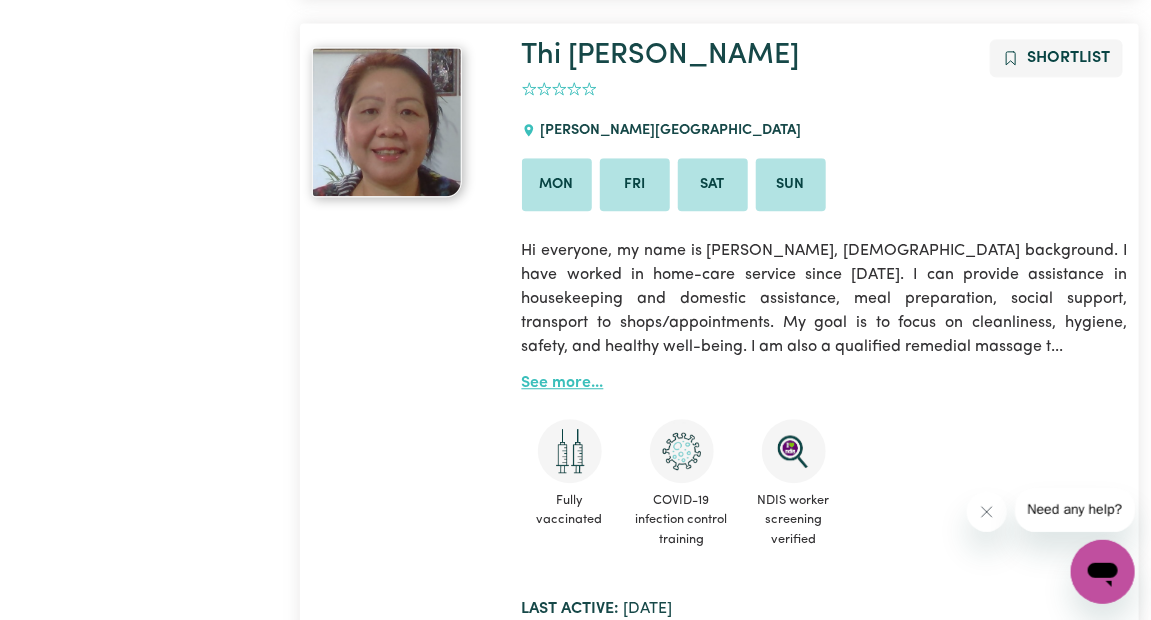 click on "See more..." at bounding box center [563, 383] 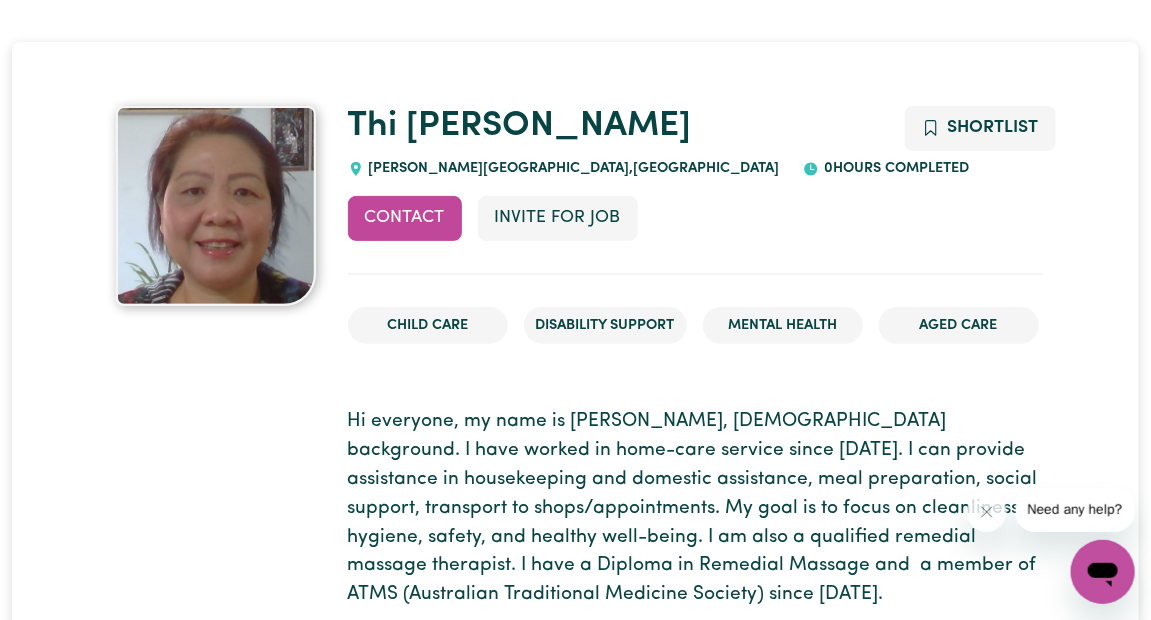scroll, scrollTop: 0, scrollLeft: 0, axis: both 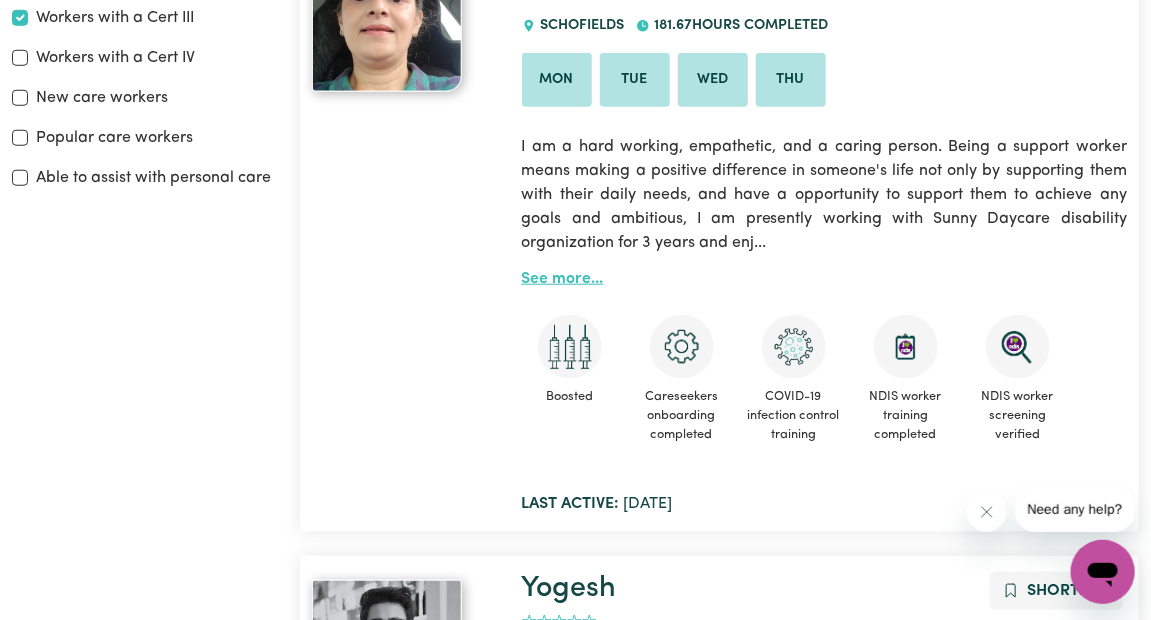 click on "See more..." at bounding box center (563, 279) 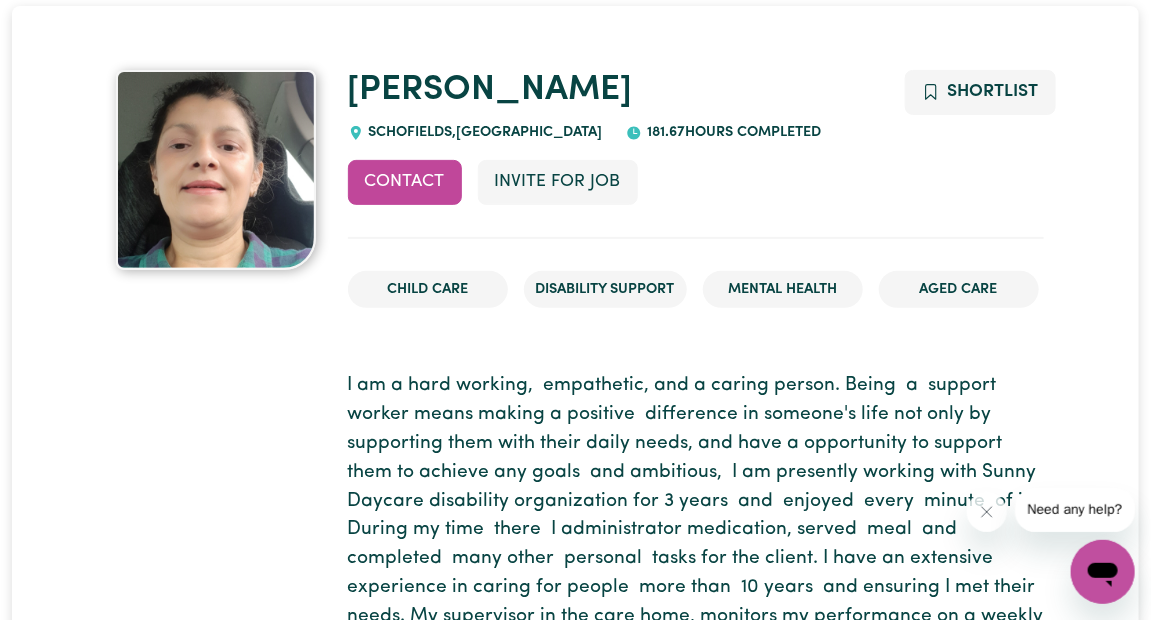 scroll, scrollTop: 0, scrollLeft: 0, axis: both 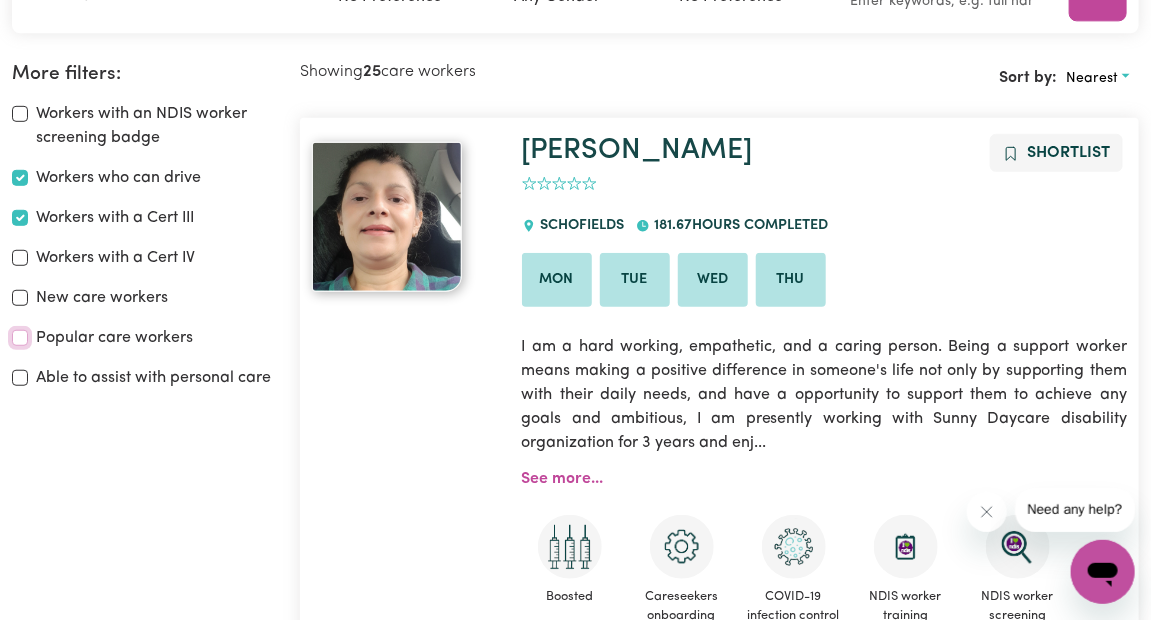 click on "Popular care workers" at bounding box center (20, 338) 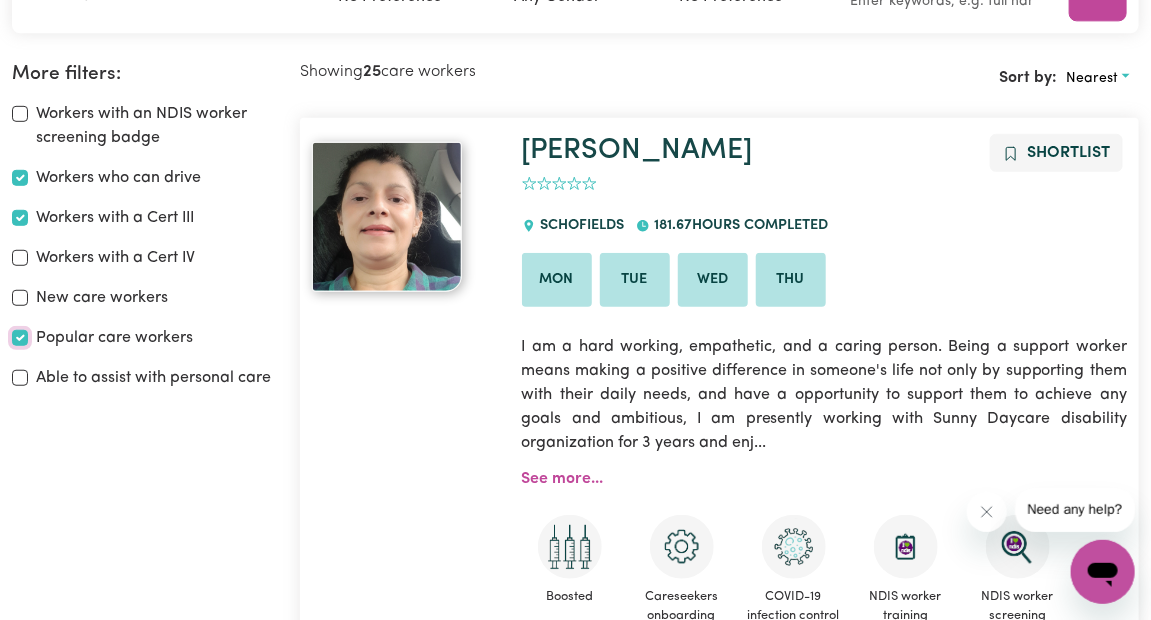 checkbox on "true" 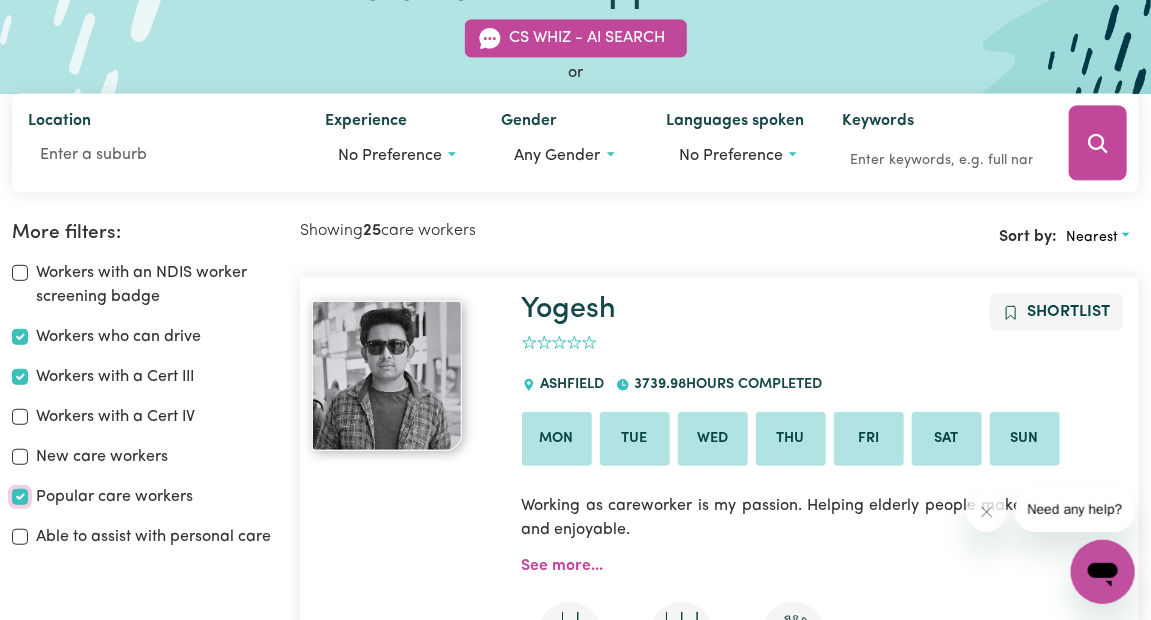 scroll, scrollTop: 300, scrollLeft: 0, axis: vertical 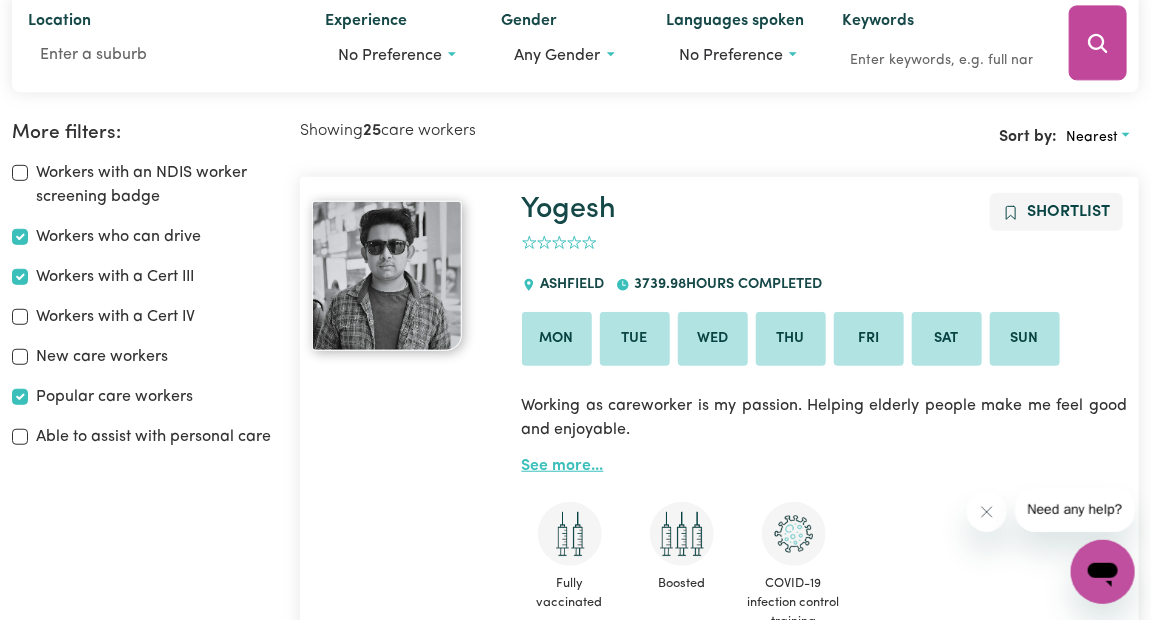 click on "See more..." at bounding box center (563, 466) 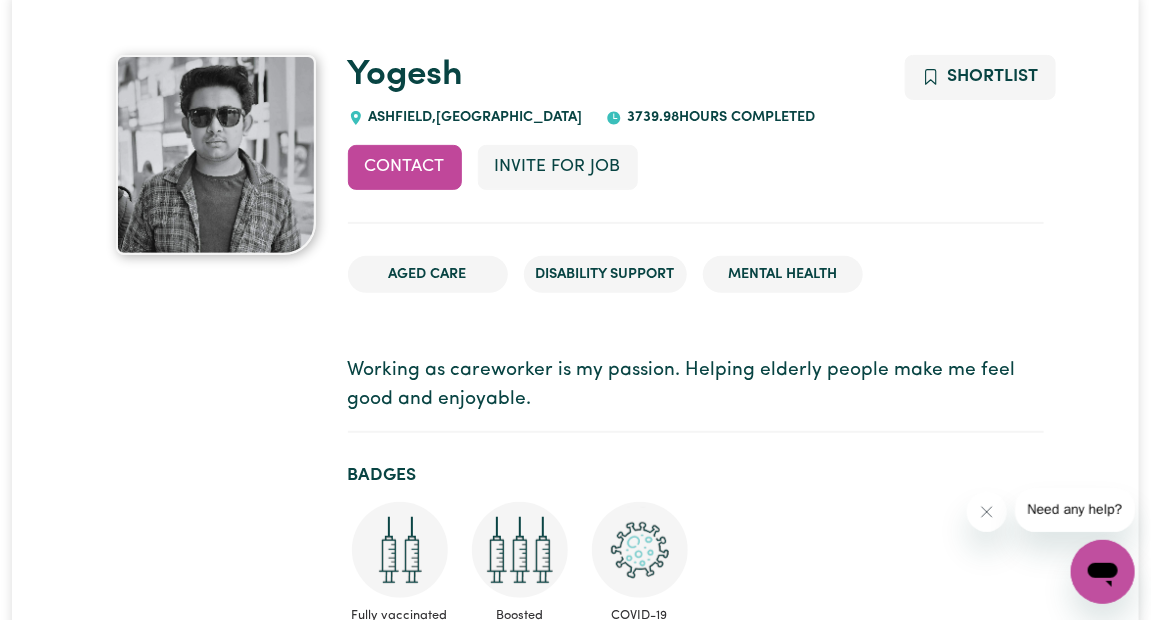 scroll, scrollTop: 0, scrollLeft: 0, axis: both 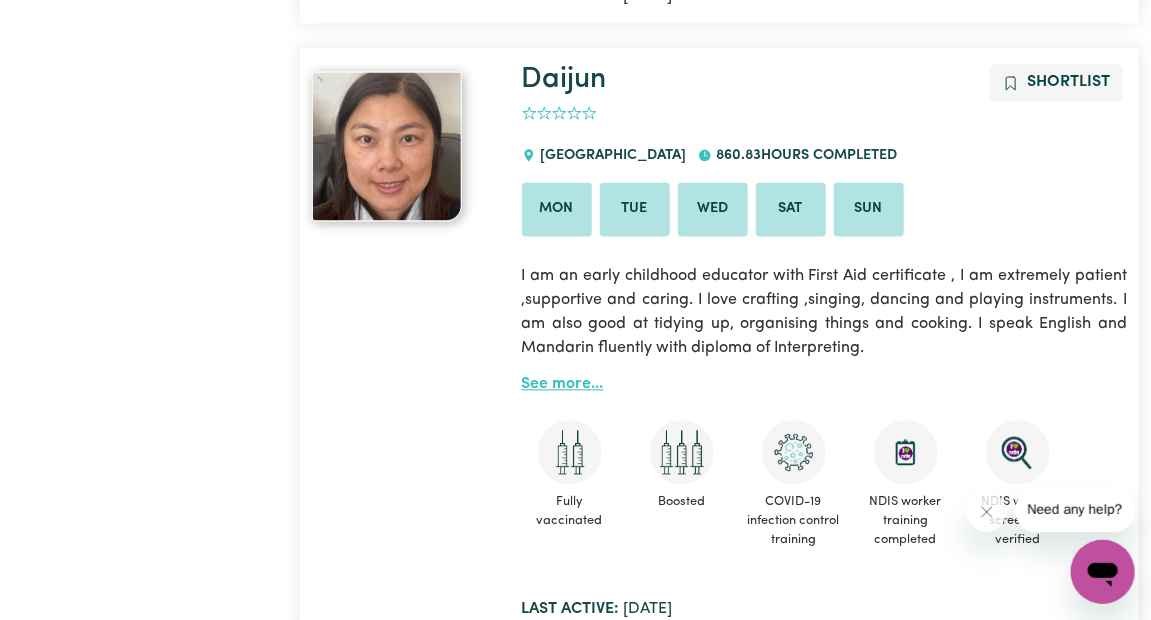 click on "See more..." at bounding box center [563, 385] 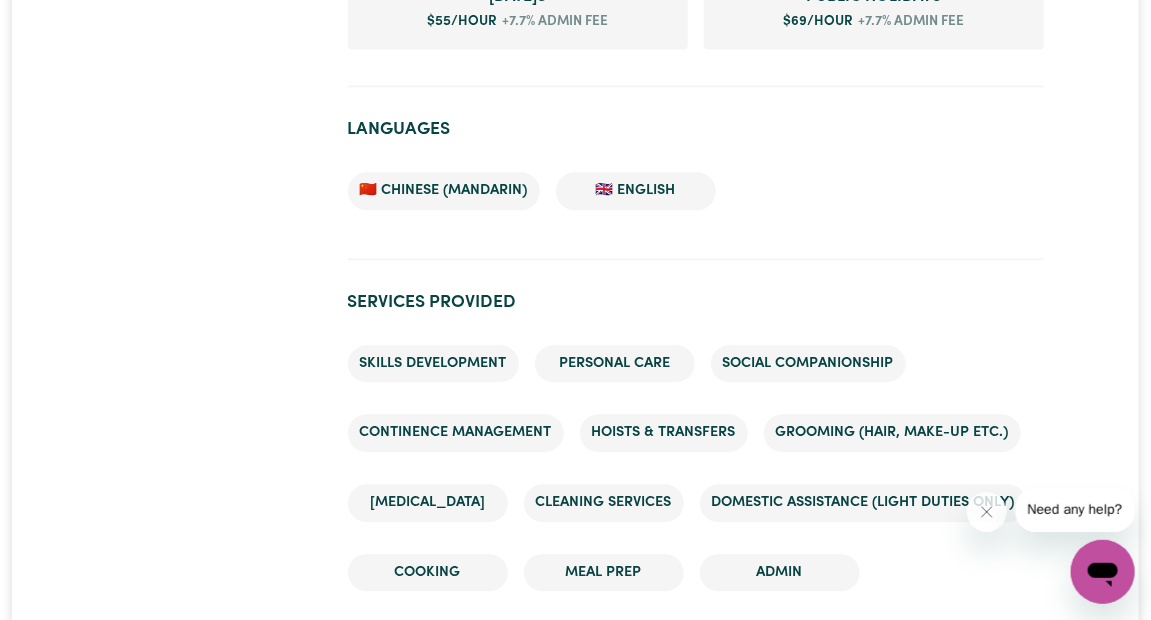 scroll, scrollTop: 1200, scrollLeft: 0, axis: vertical 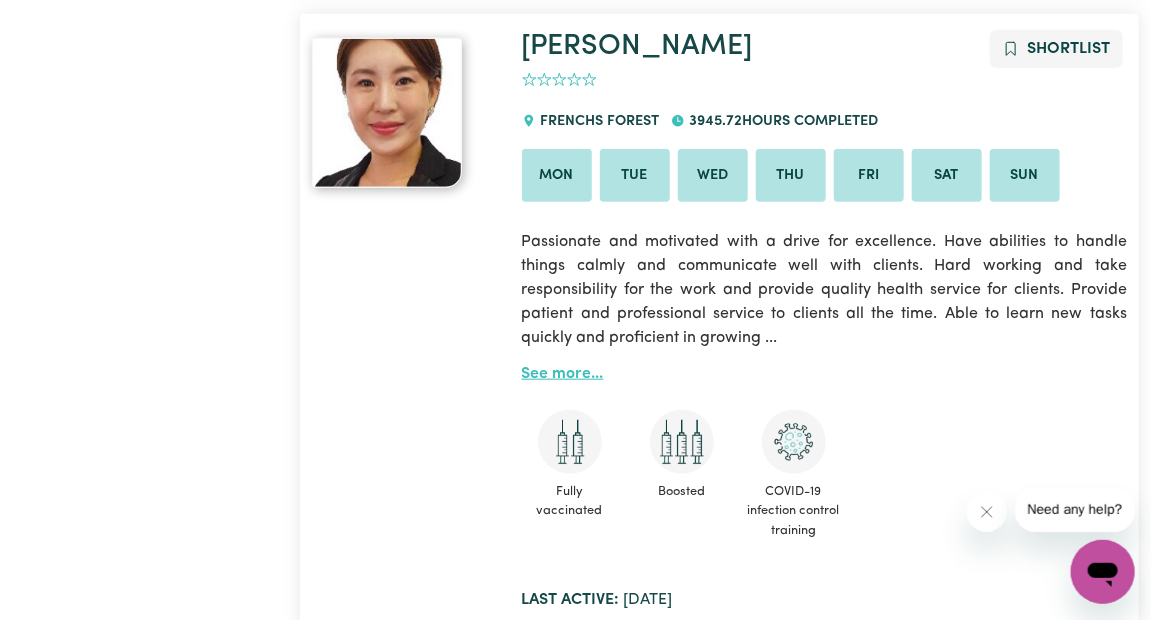 click on "See more..." at bounding box center (563, 374) 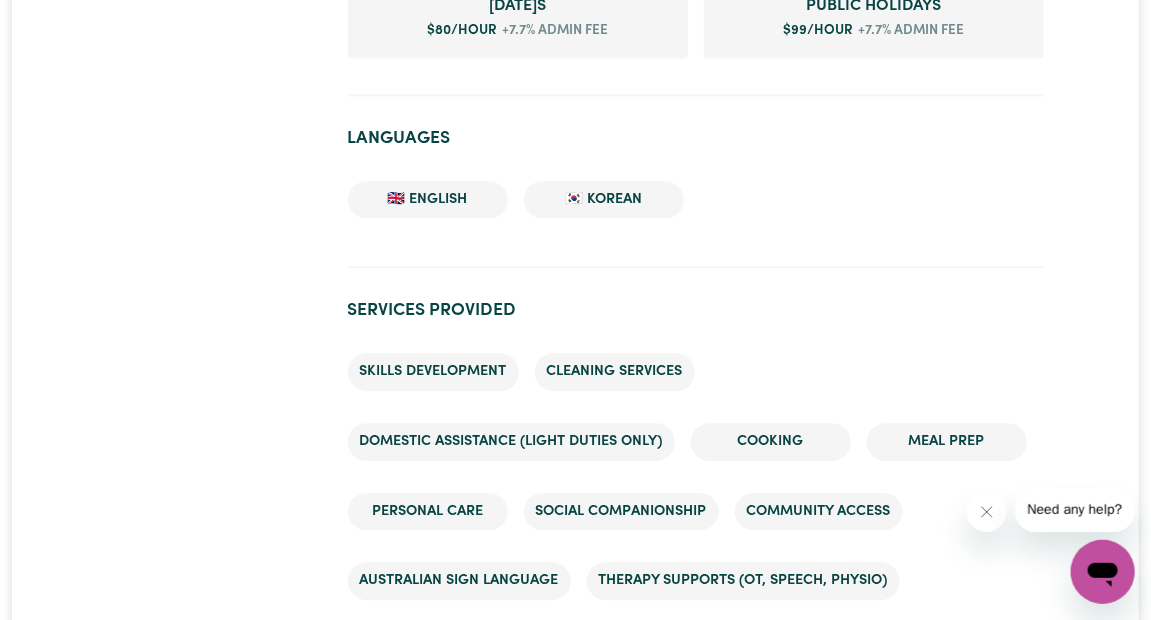 scroll, scrollTop: 1600, scrollLeft: 0, axis: vertical 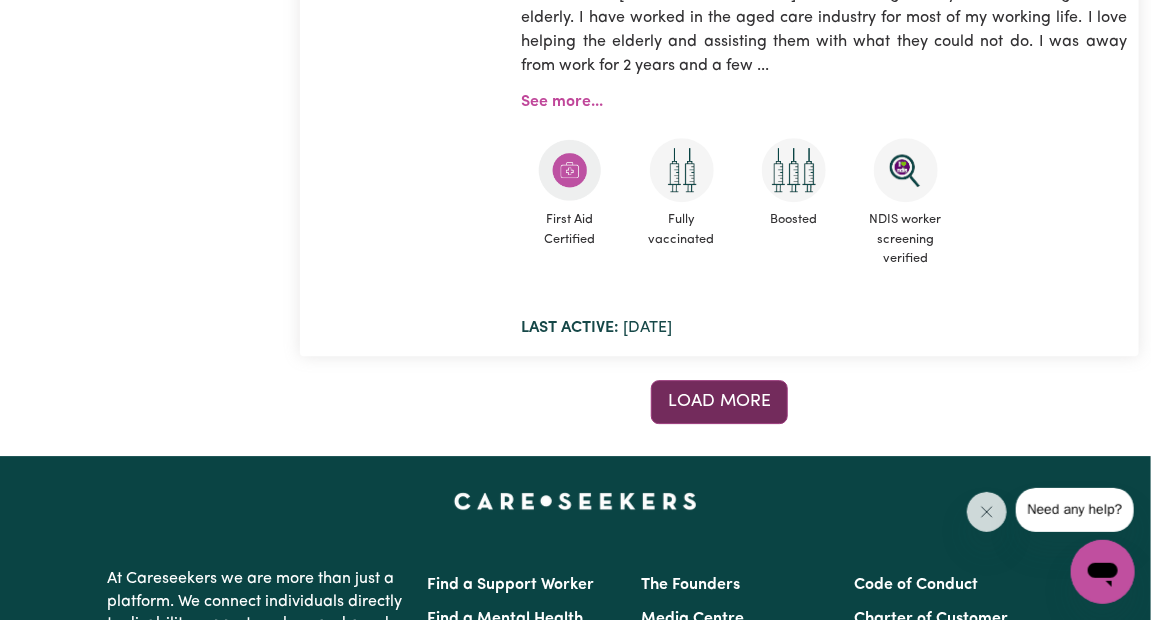 click on "Load more" at bounding box center (719, 401) 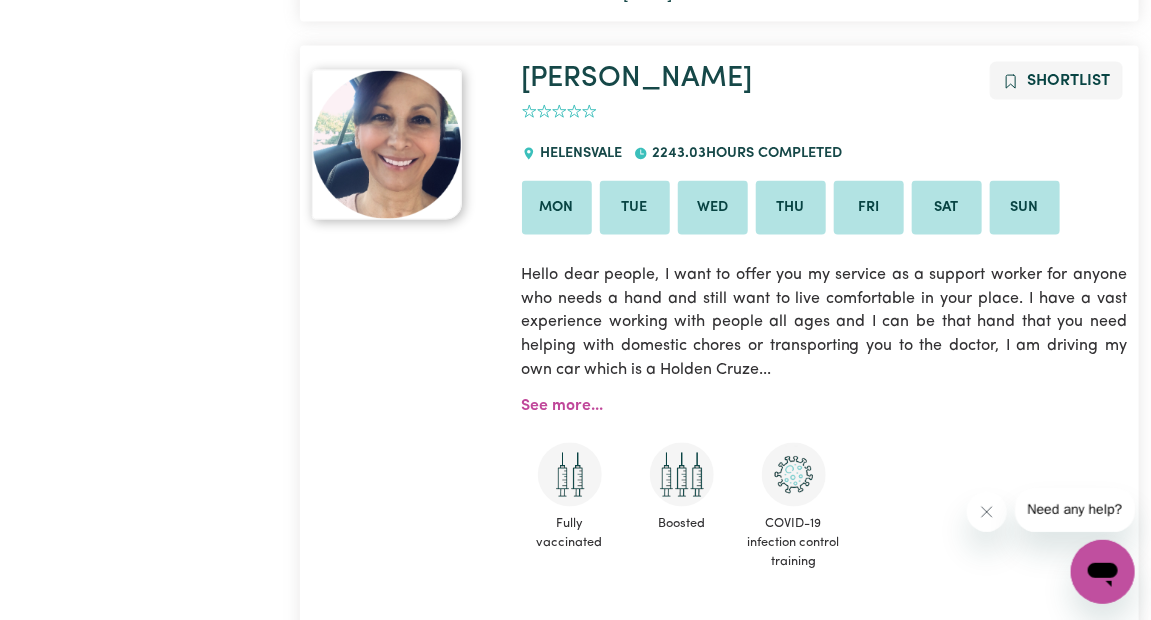scroll, scrollTop: 14459, scrollLeft: 0, axis: vertical 